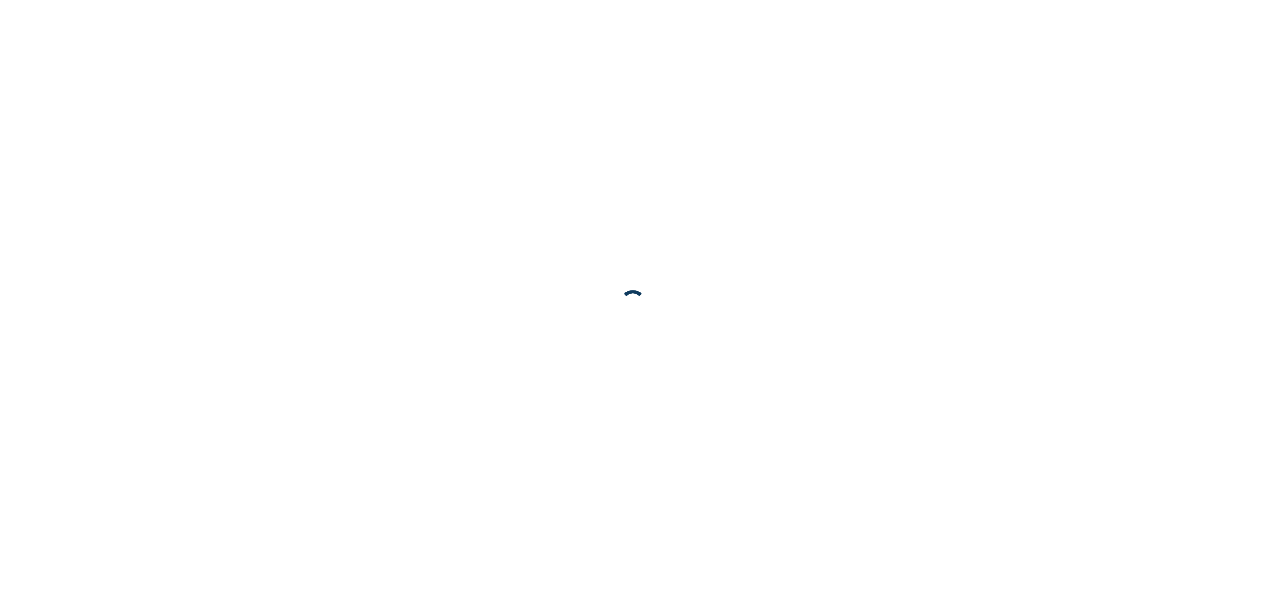 scroll, scrollTop: 0, scrollLeft: 0, axis: both 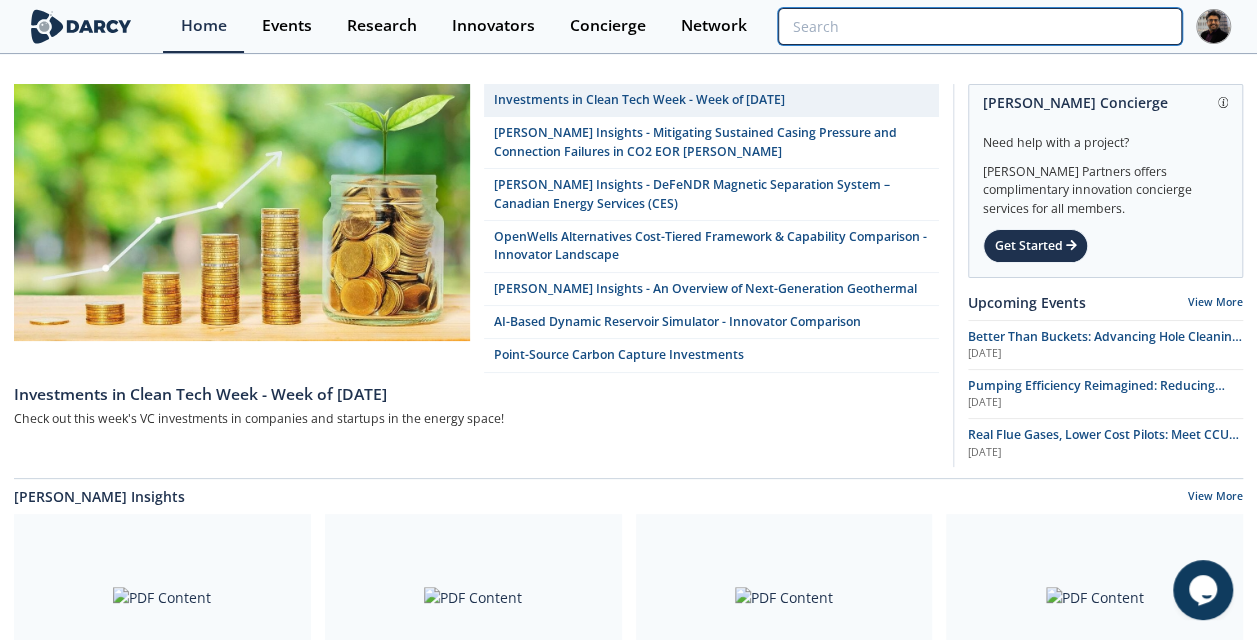 click at bounding box center [979, 26] 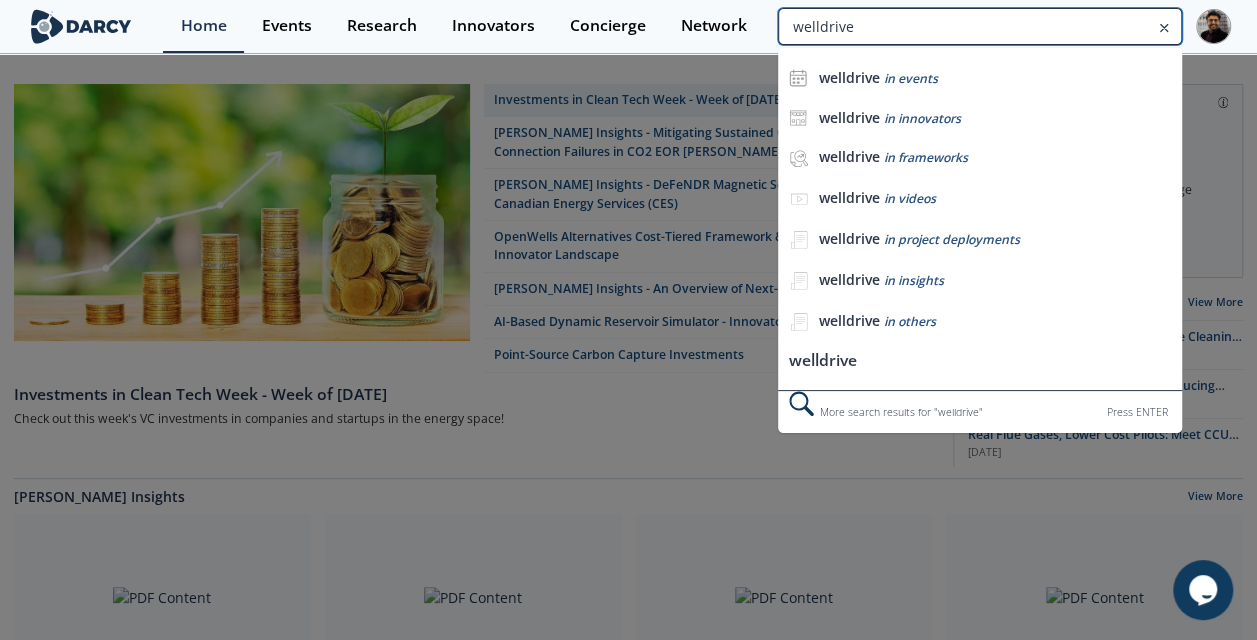 type on "welldrive" 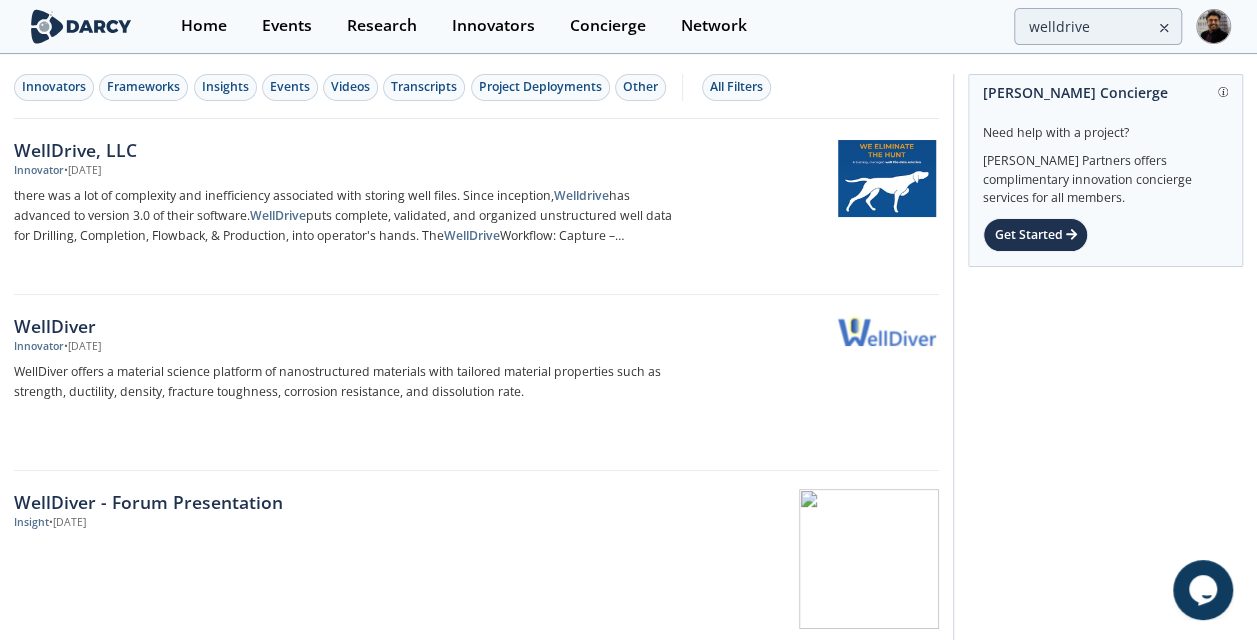 click on "WellDrive, LLC
Innovator
•  [DATE]
there was a lot of complexity and inefficiency associated with storing well files. Since inception,  Welldrive  has advanced to version 3.0 of their software.
WellDrive  puts complete, validated, and organized unstructured well data for Drilling, Completion, Flowback, & Production, into operator's hands.
The  WellDrive  Workflow:
Capture –   WellDrive  proactively monitors" at bounding box center [350, 207] 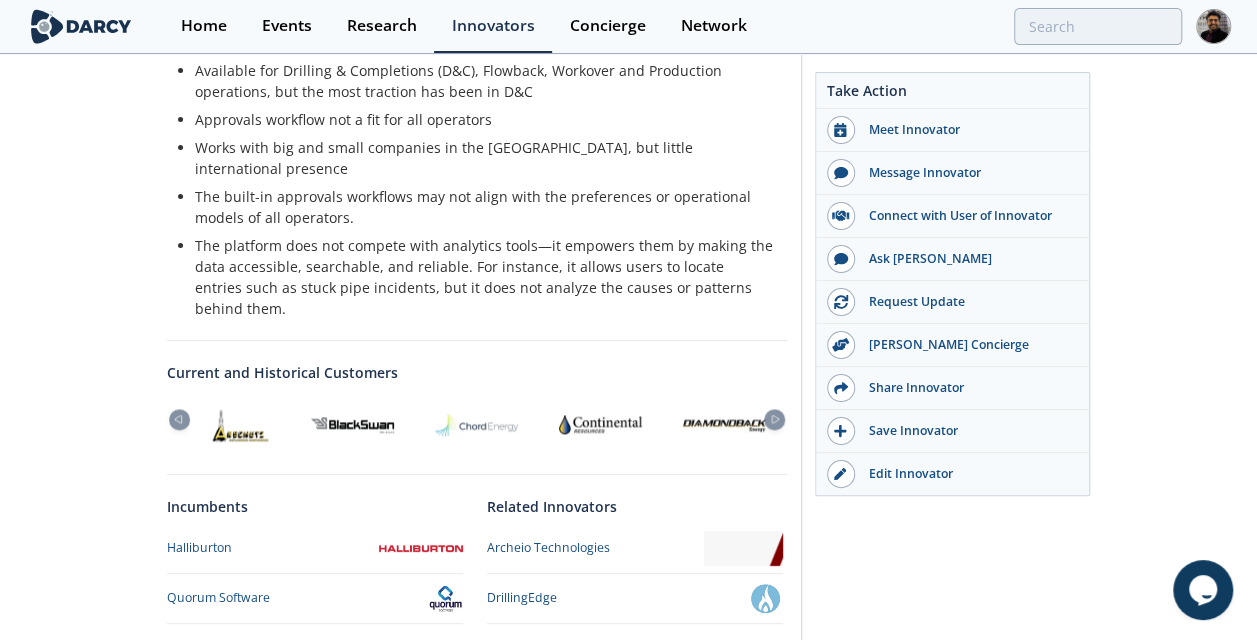 scroll, scrollTop: 1100, scrollLeft: 0, axis: vertical 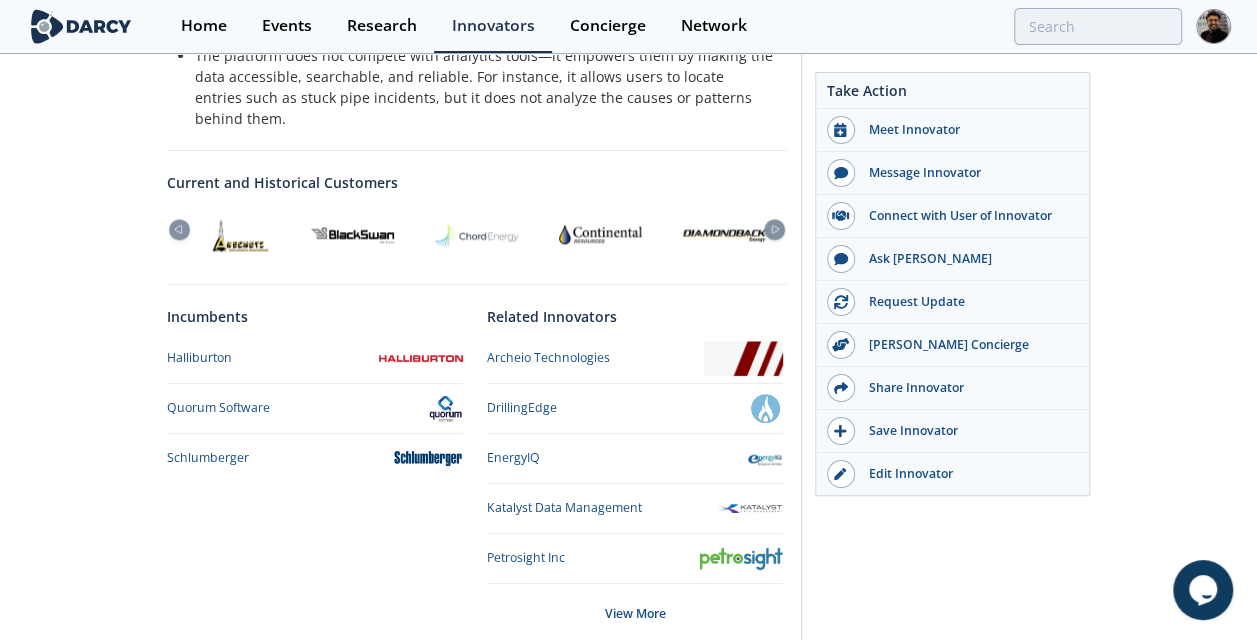 click at bounding box center [774, 229] 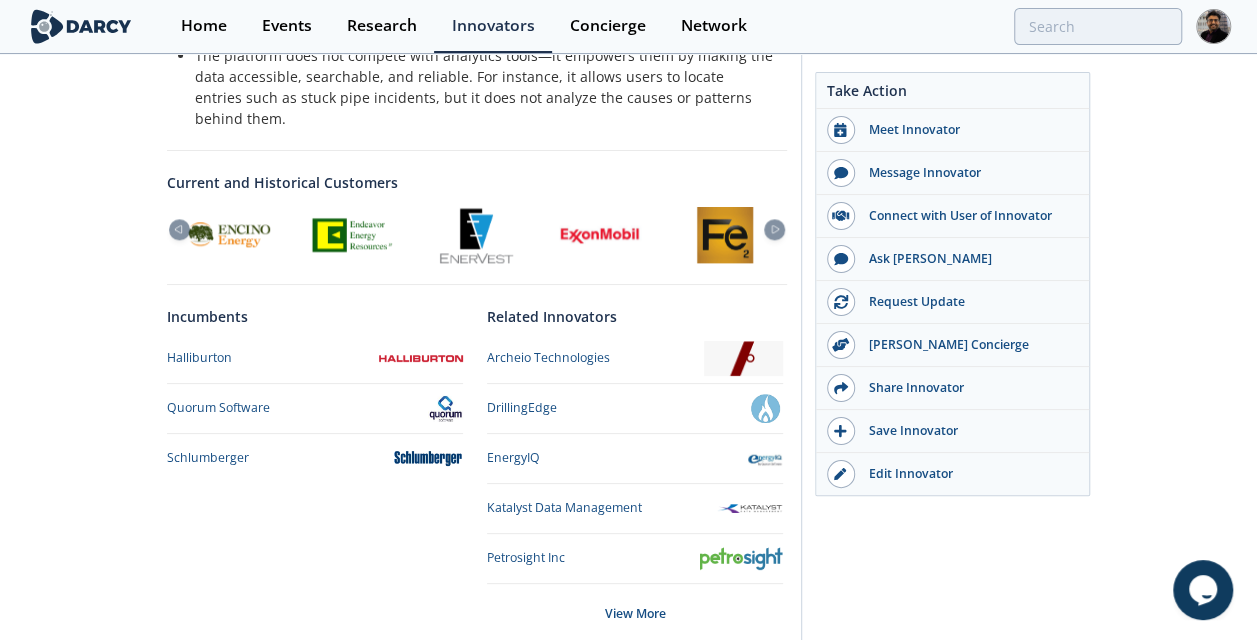 click 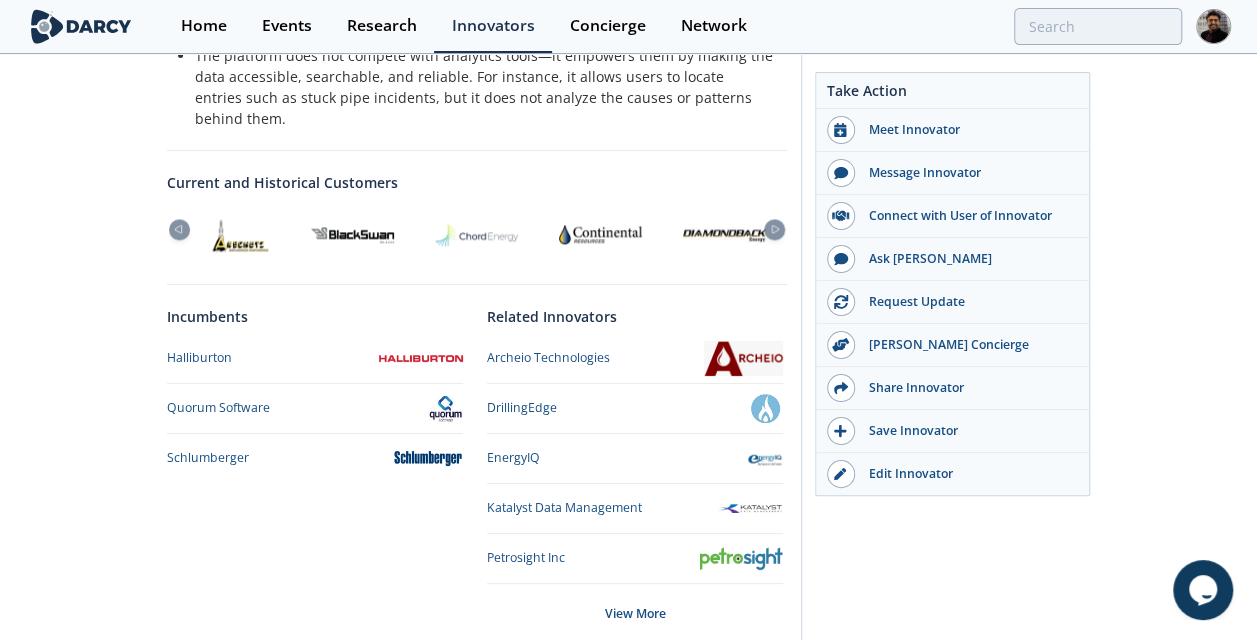 click 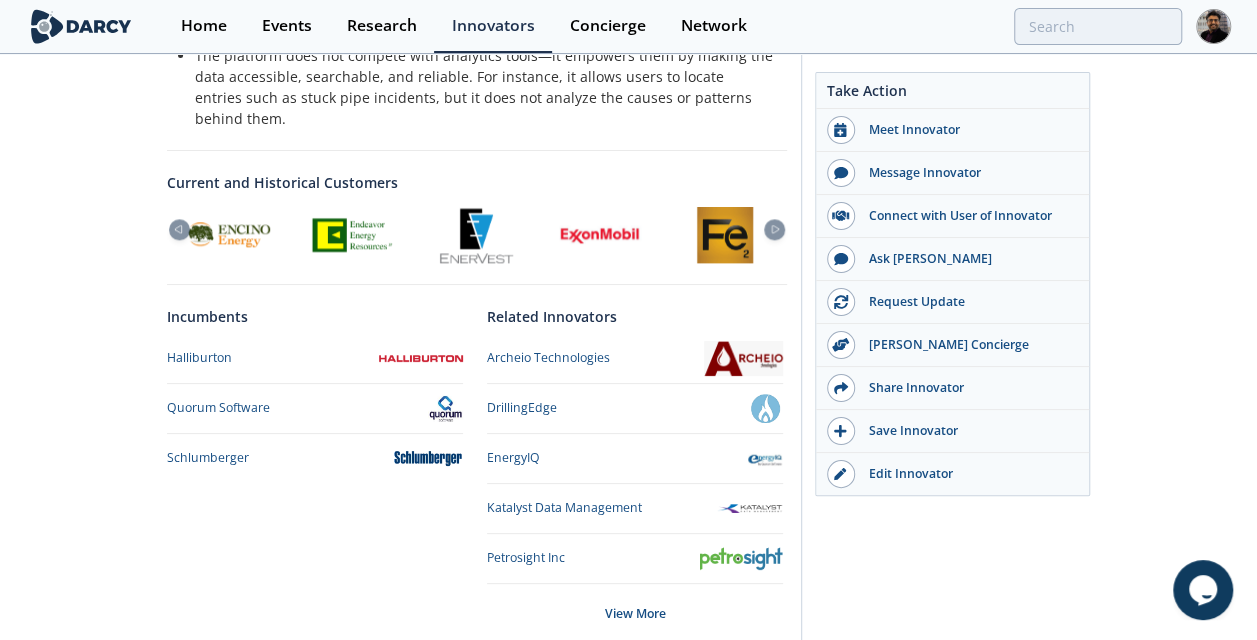 click 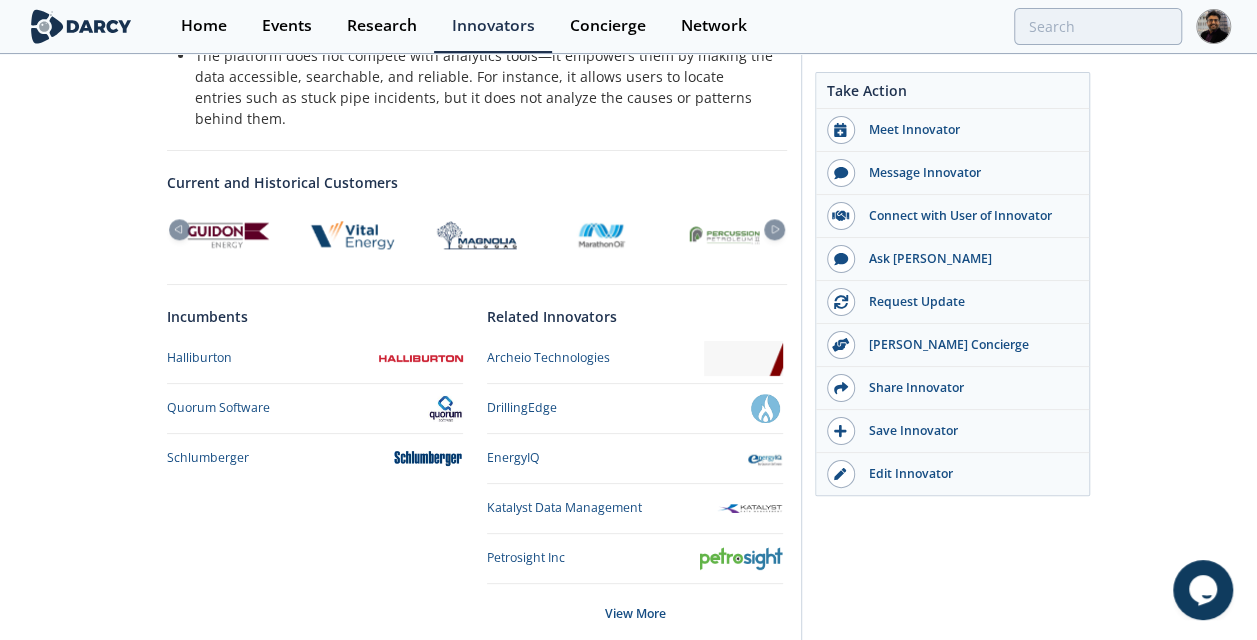 click 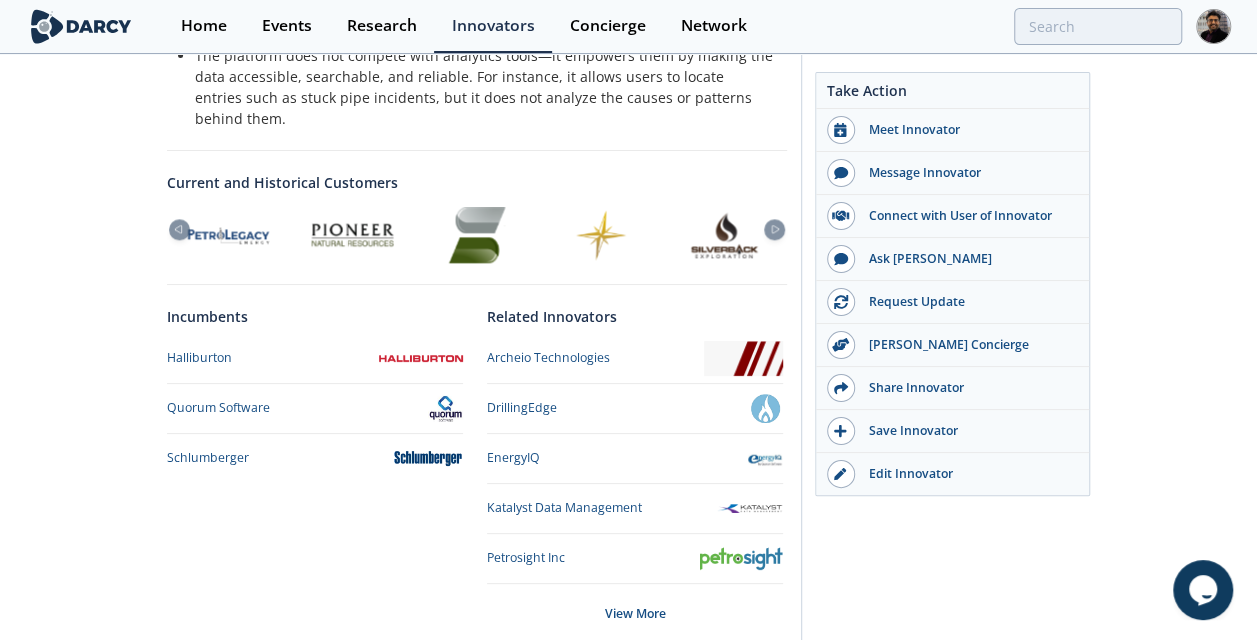 click 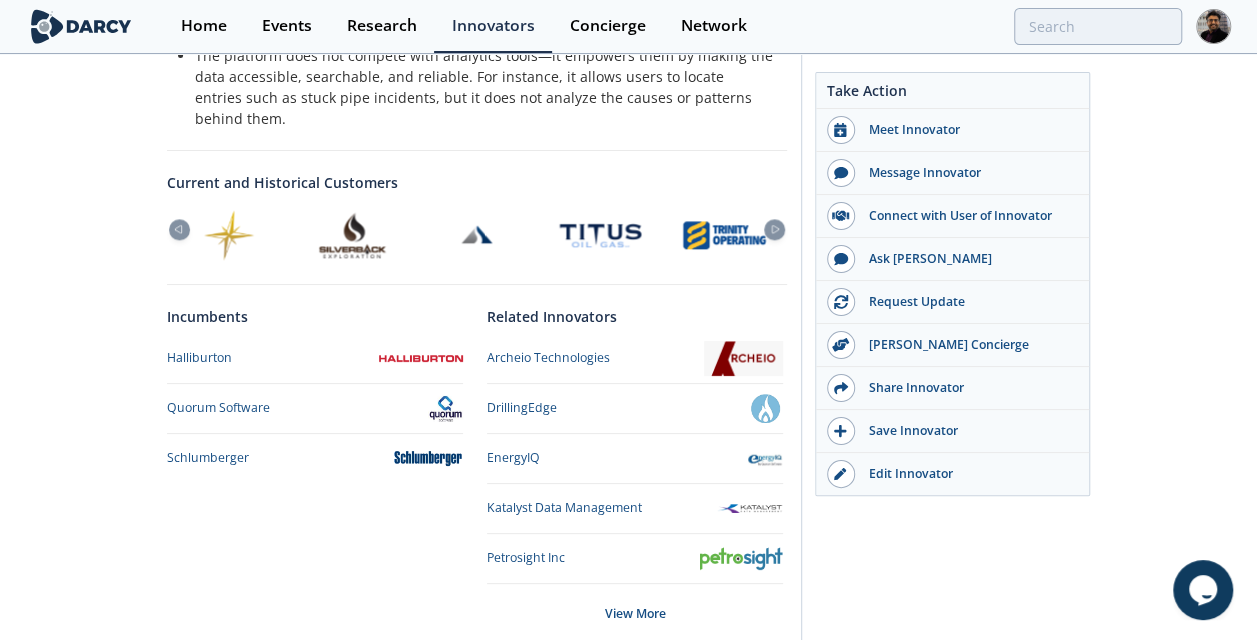 click 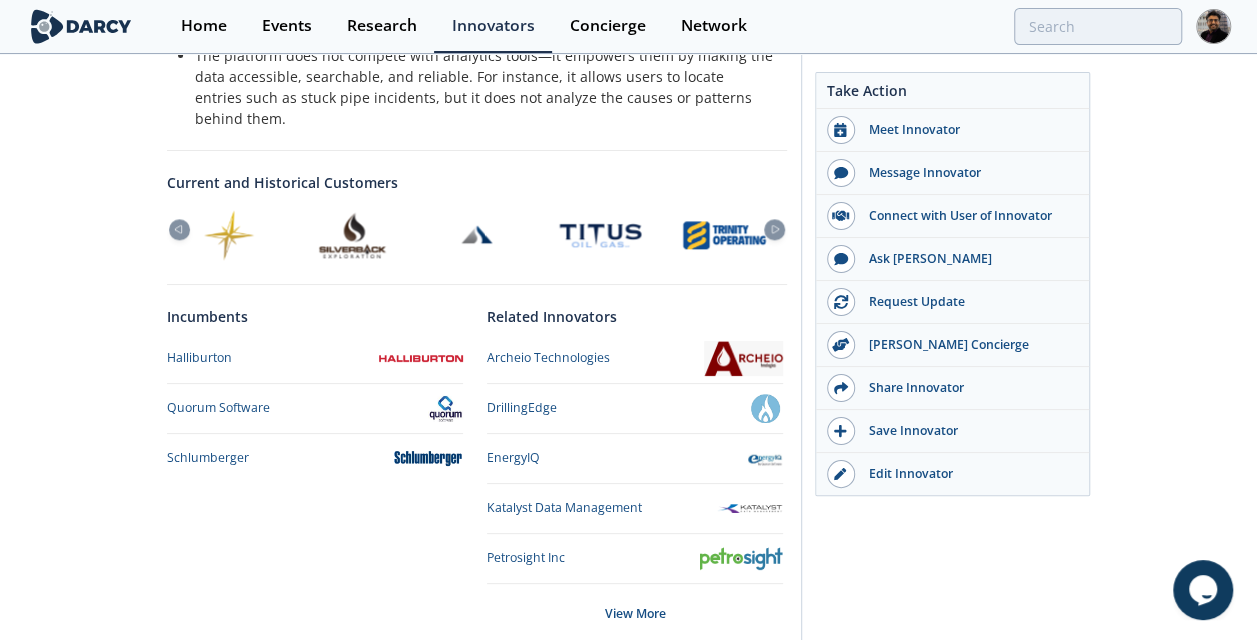 click 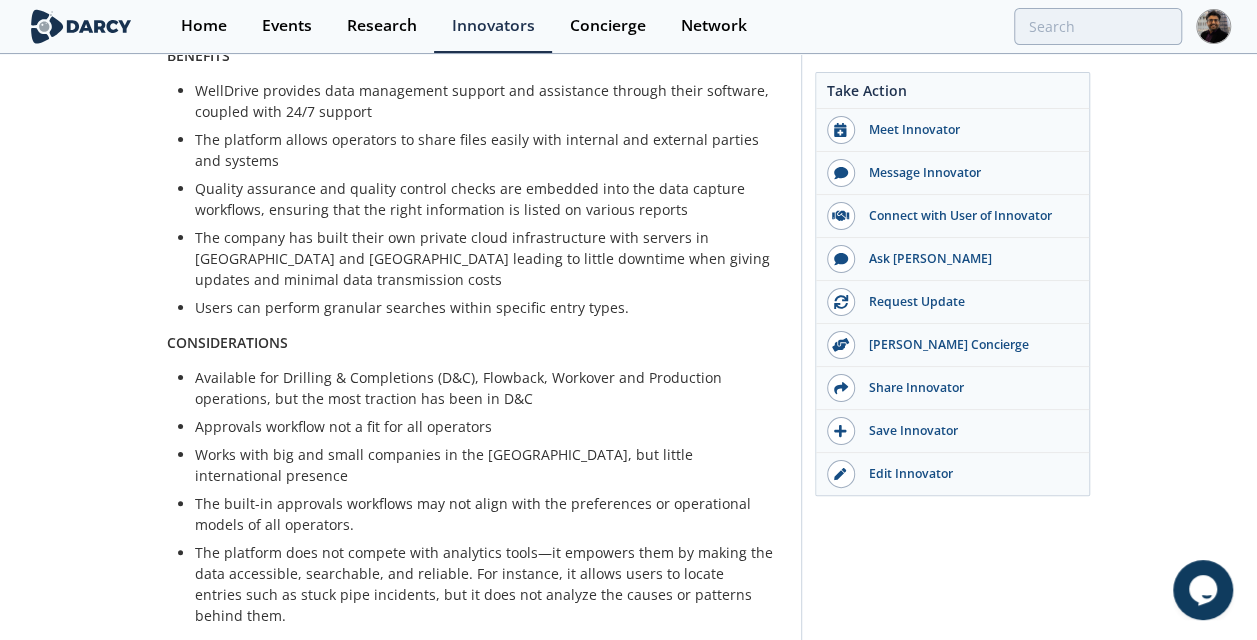 scroll, scrollTop: 600, scrollLeft: 0, axis: vertical 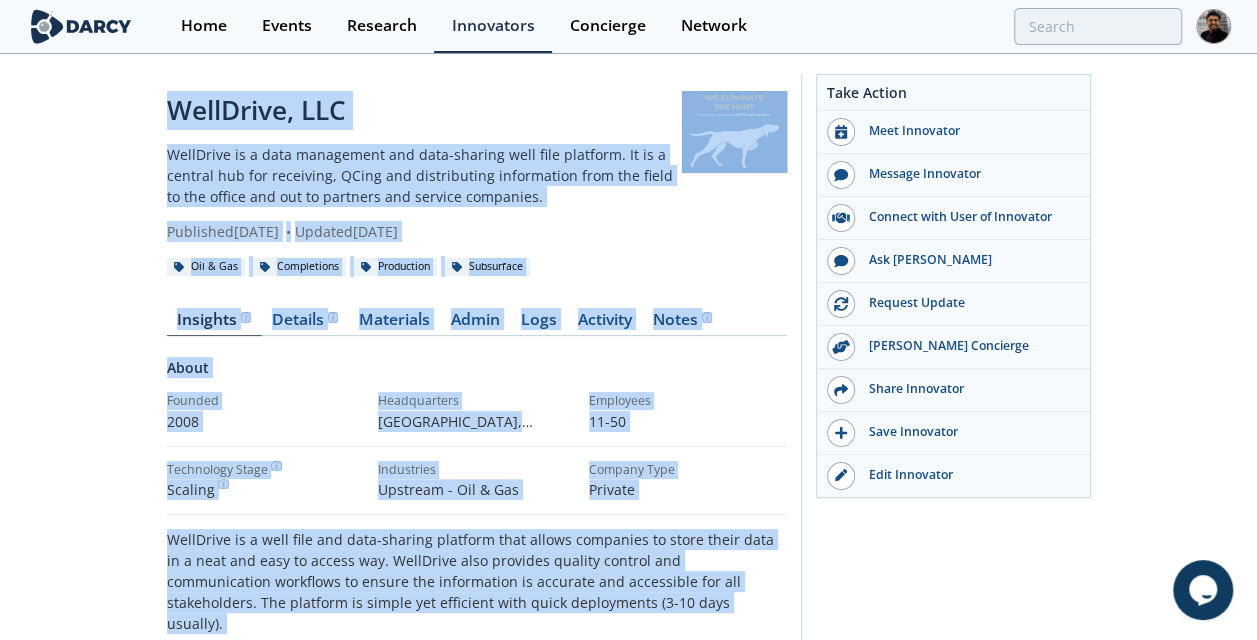 drag, startPoint x: 773, startPoint y: 554, endPoint x: 170, endPoint y: 115, distance: 745.8753 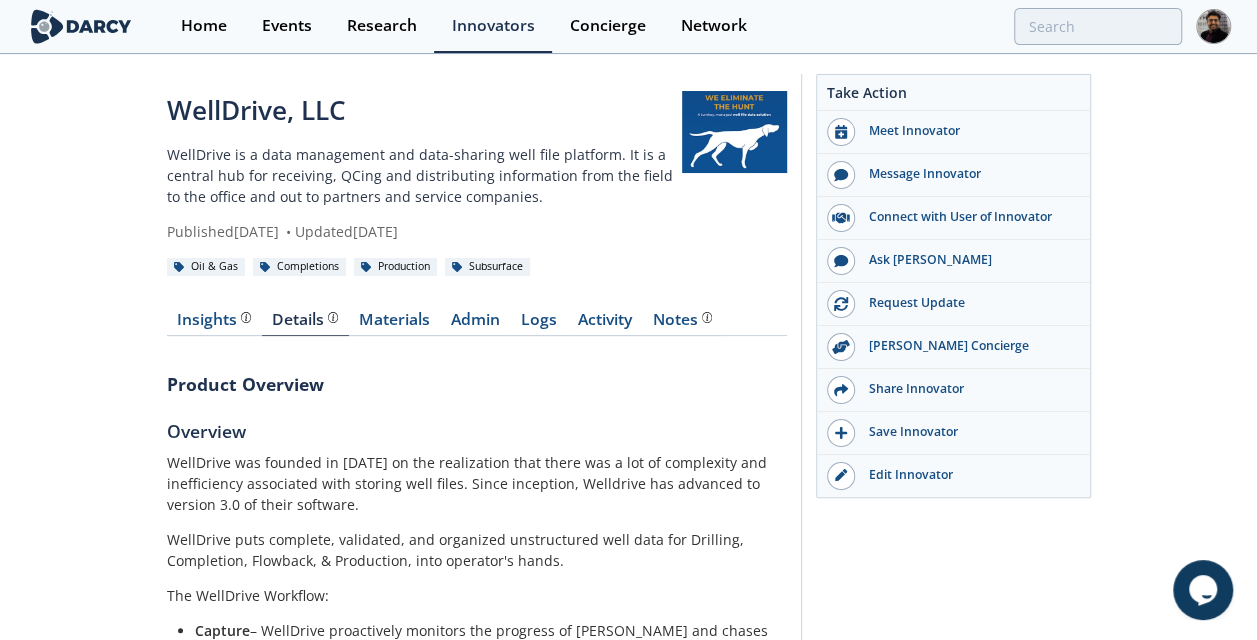 click on "Product Overview" at bounding box center [477, 384] 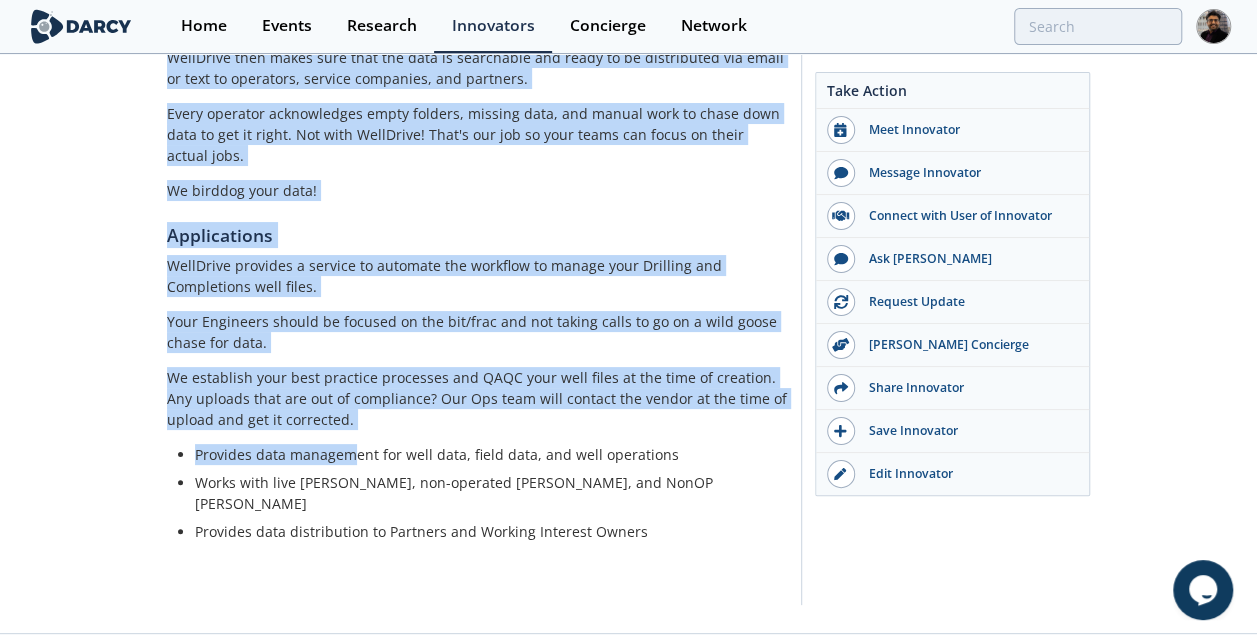 scroll, scrollTop: 1224, scrollLeft: 0, axis: vertical 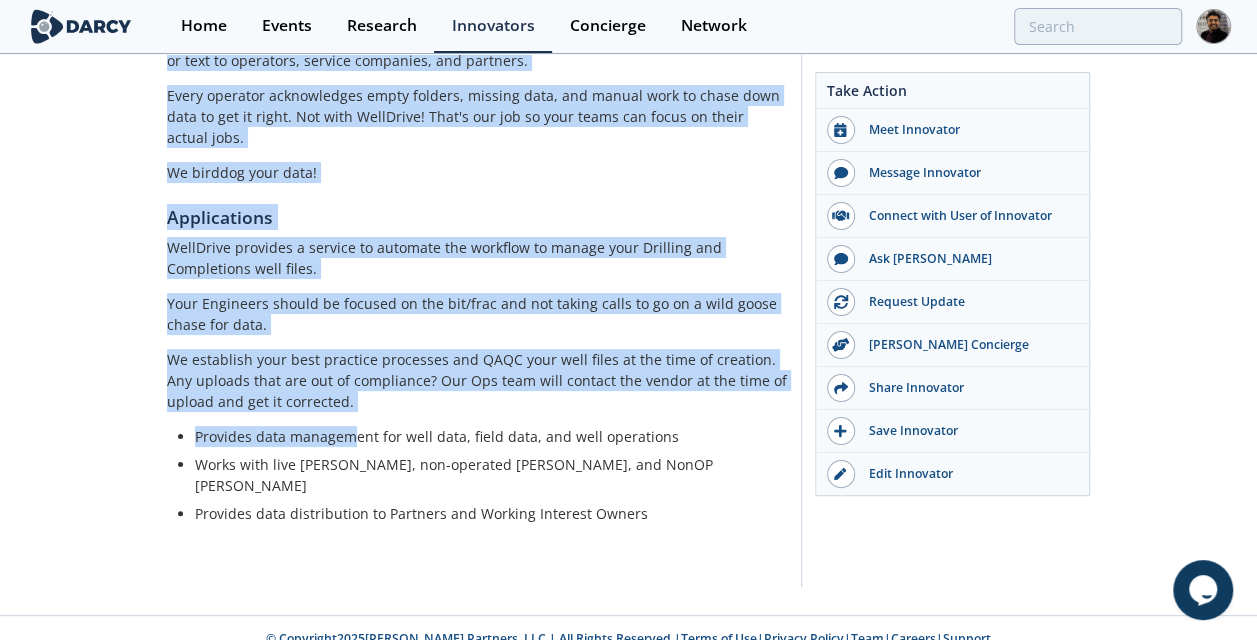 drag, startPoint x: 167, startPoint y: 382, endPoint x: 682, endPoint y: 498, distance: 527.90247 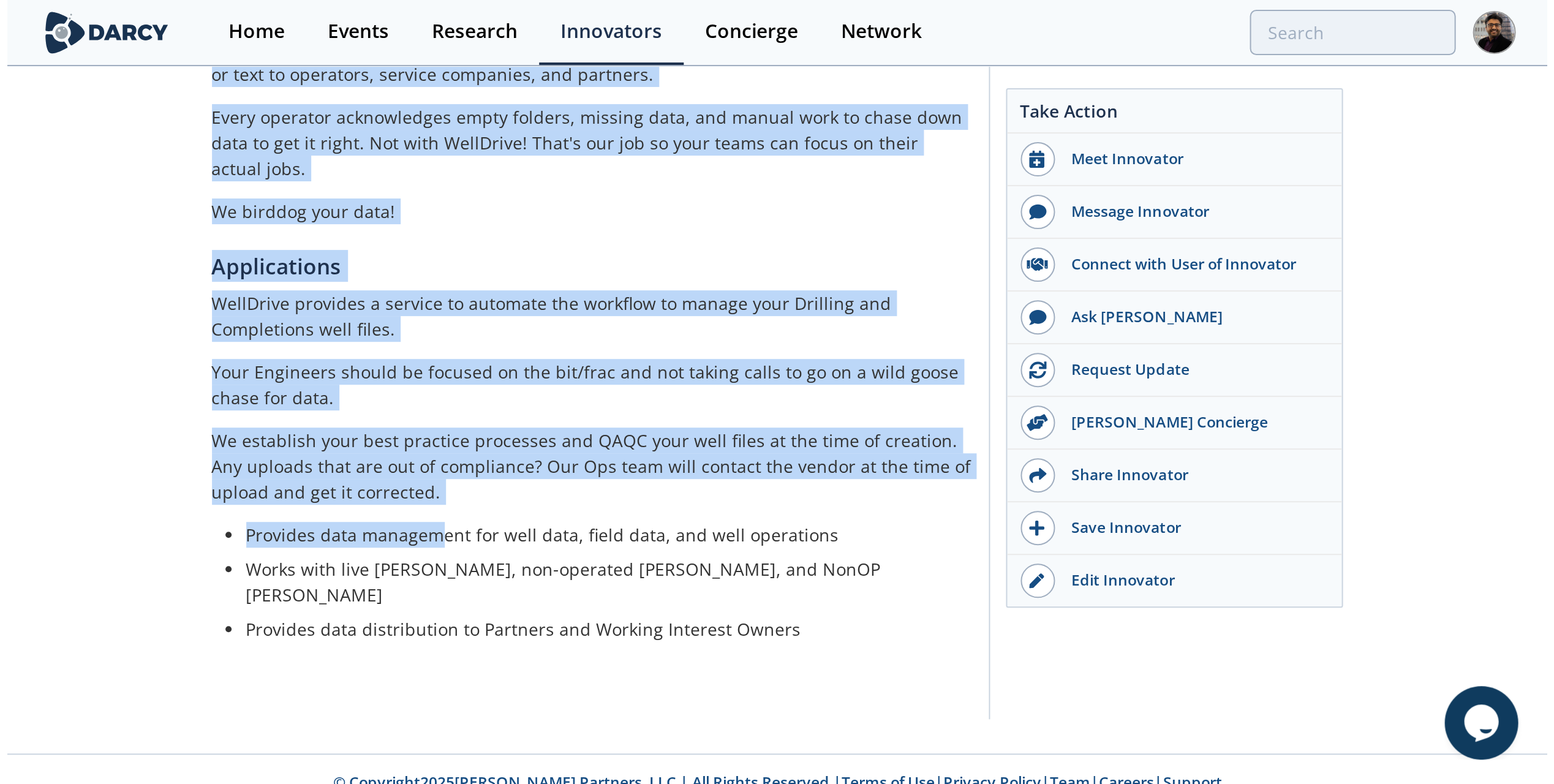 scroll, scrollTop: 217, scrollLeft: 0, axis: vertical 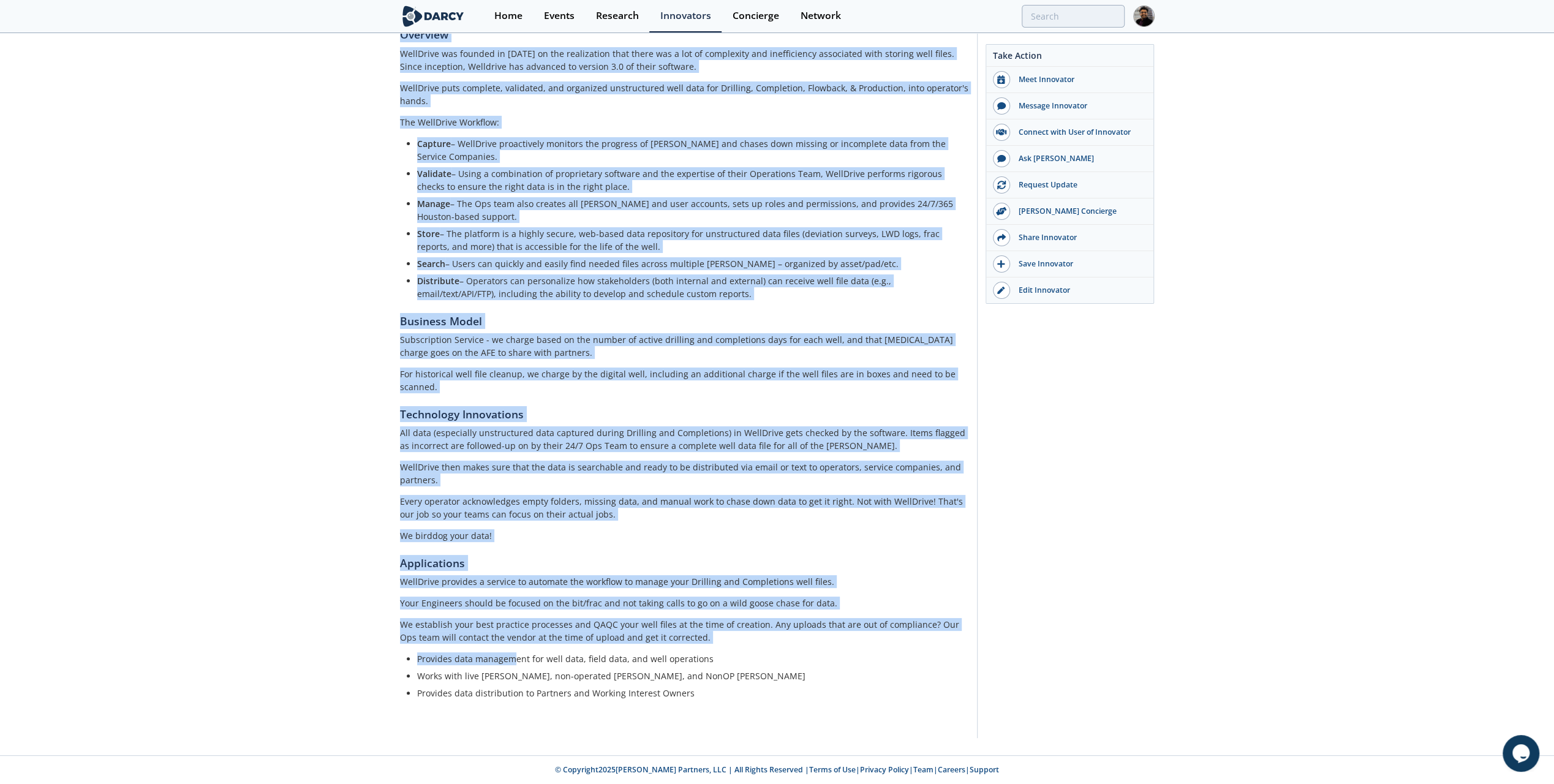 click on "Distribute  – Operators can personalize how stakeholders (both internal and external) can receive well file data (e.g., email/text/API/FTP), including the ability to develop and schedule custom reports." at bounding box center [688, 287] 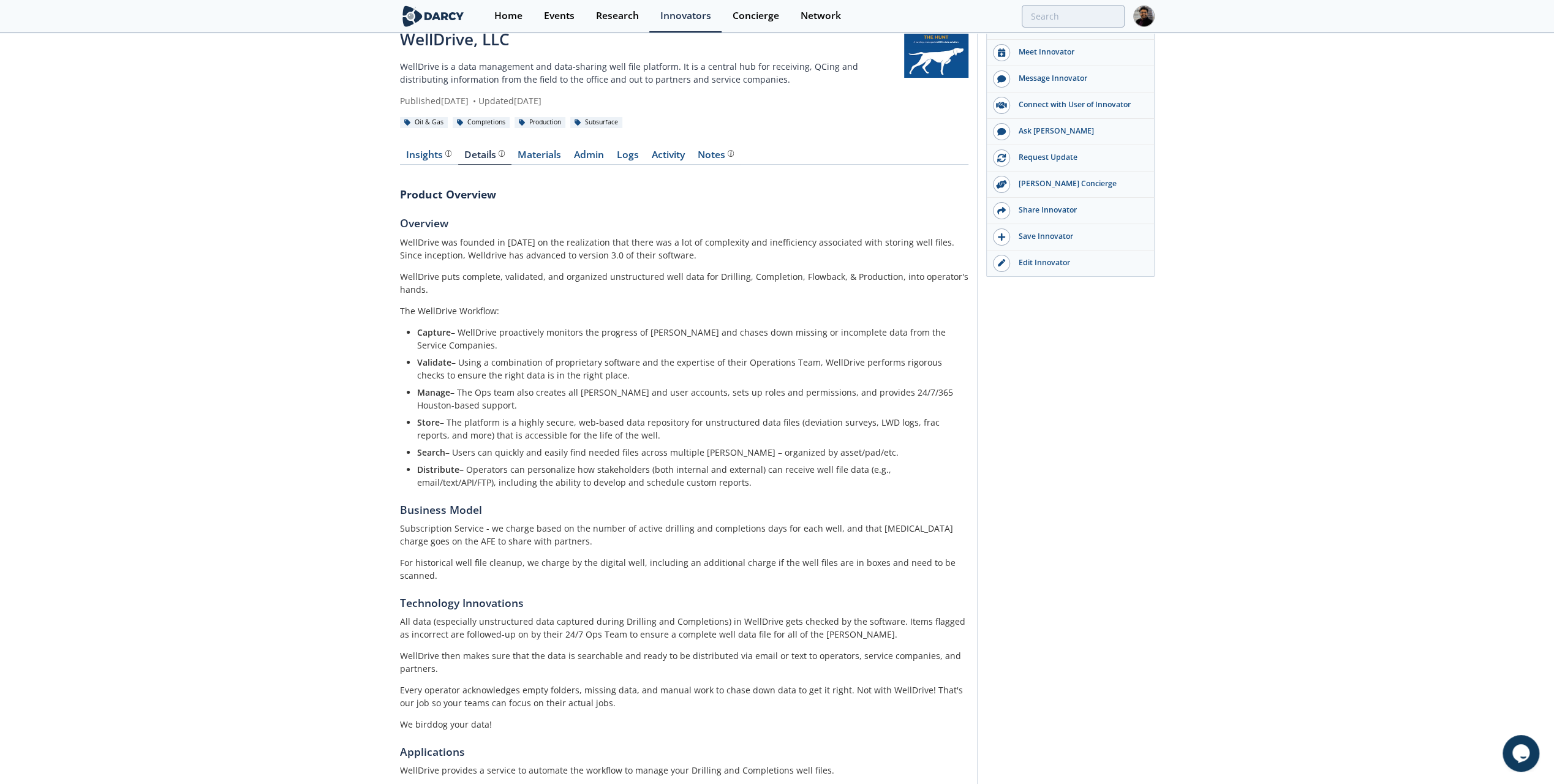 scroll, scrollTop: 0, scrollLeft: 0, axis: both 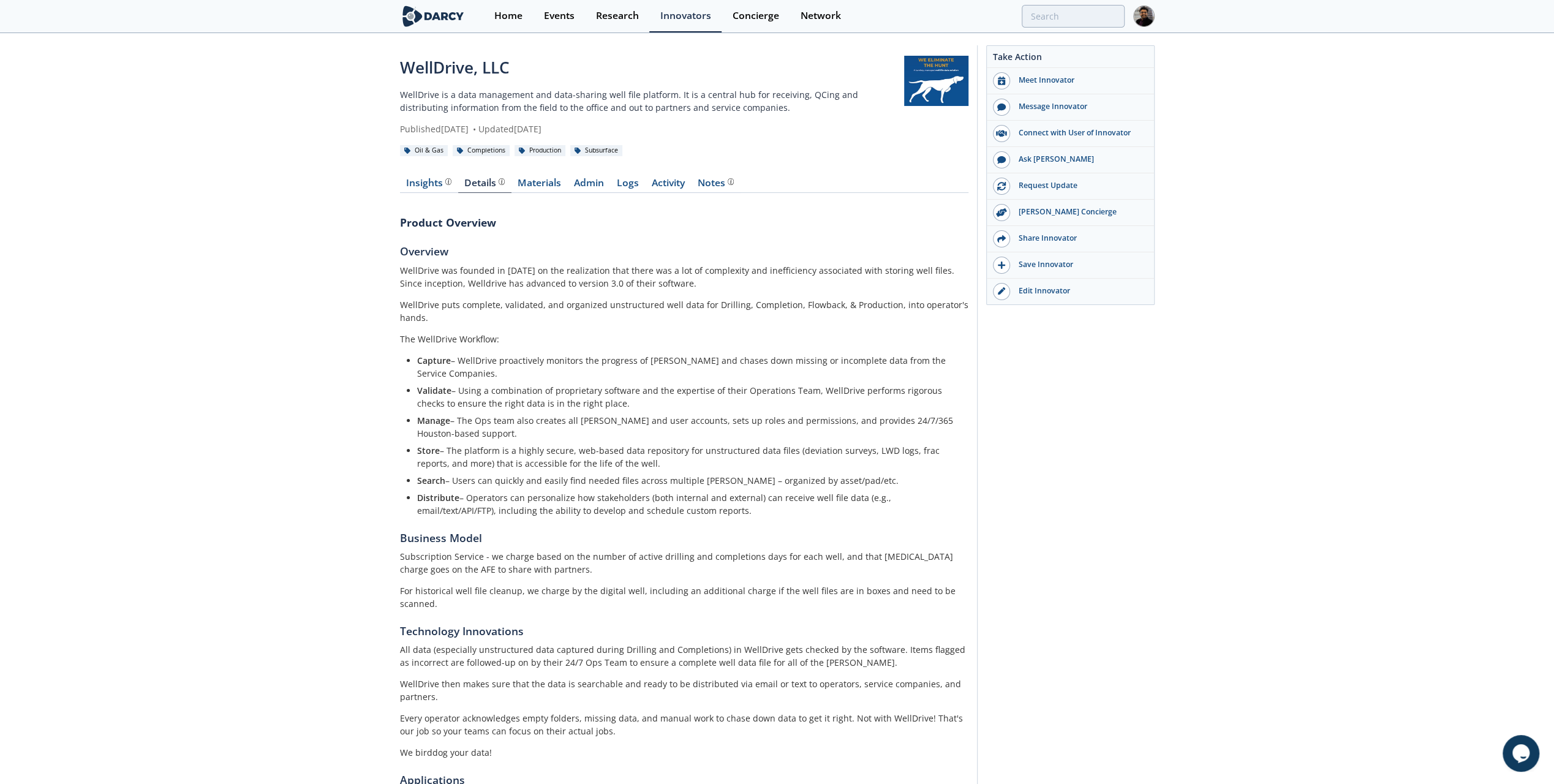click on "Edit Innovator" at bounding box center [1079, 291] 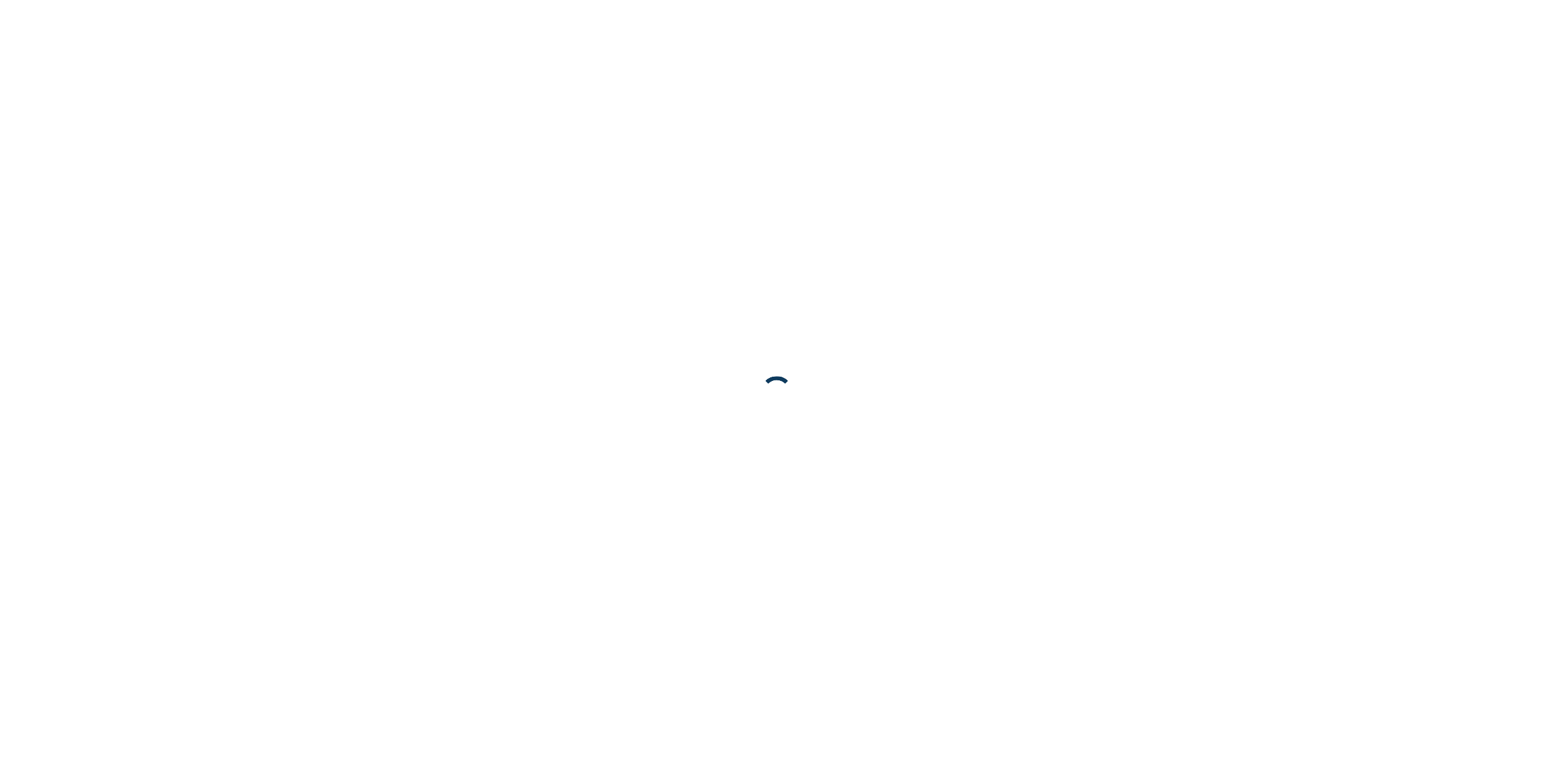scroll, scrollTop: 0, scrollLeft: 0, axis: both 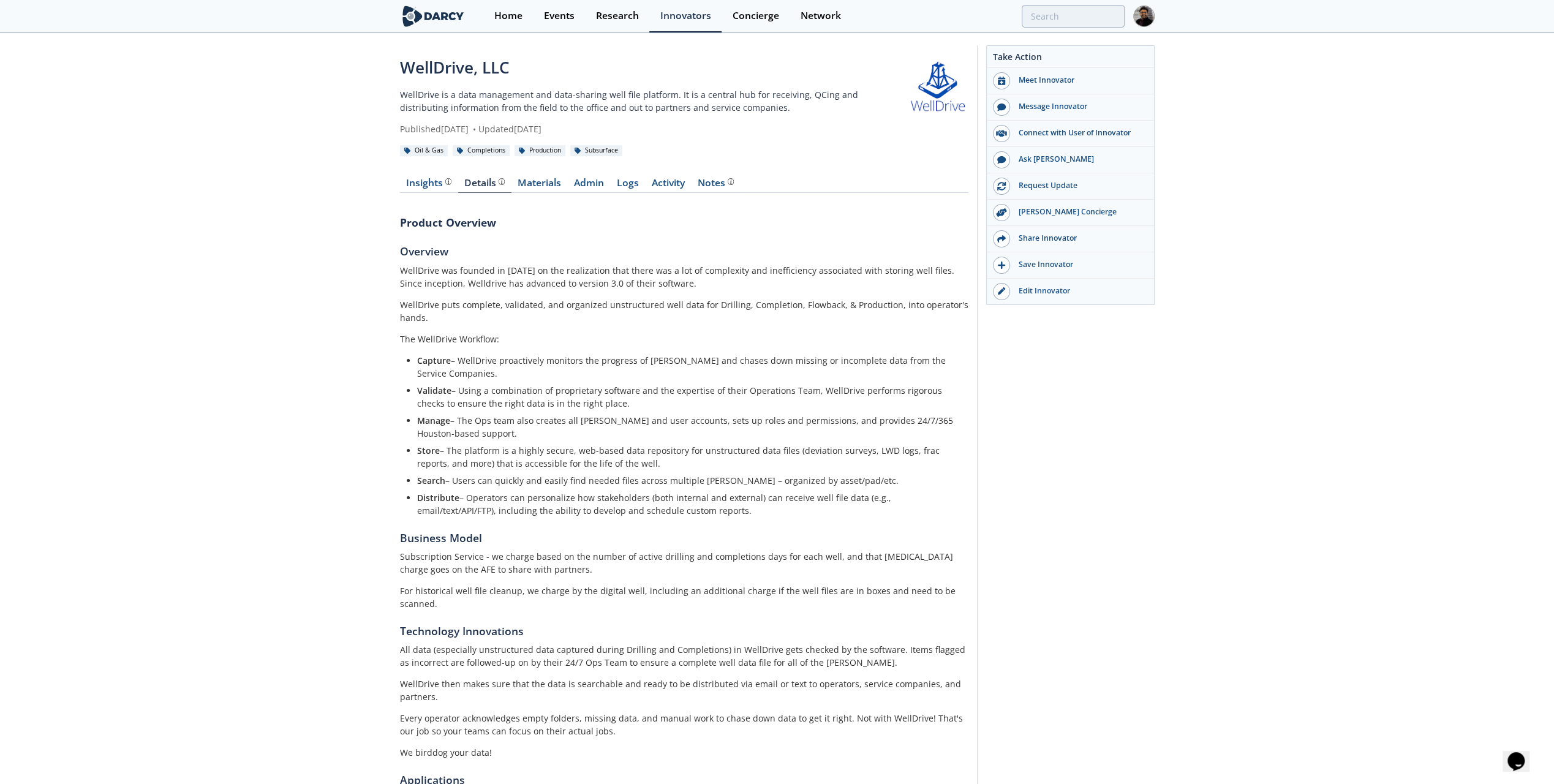 drag, startPoint x: 952, startPoint y: 87, endPoint x: 873, endPoint y: 180, distance: 122.02459 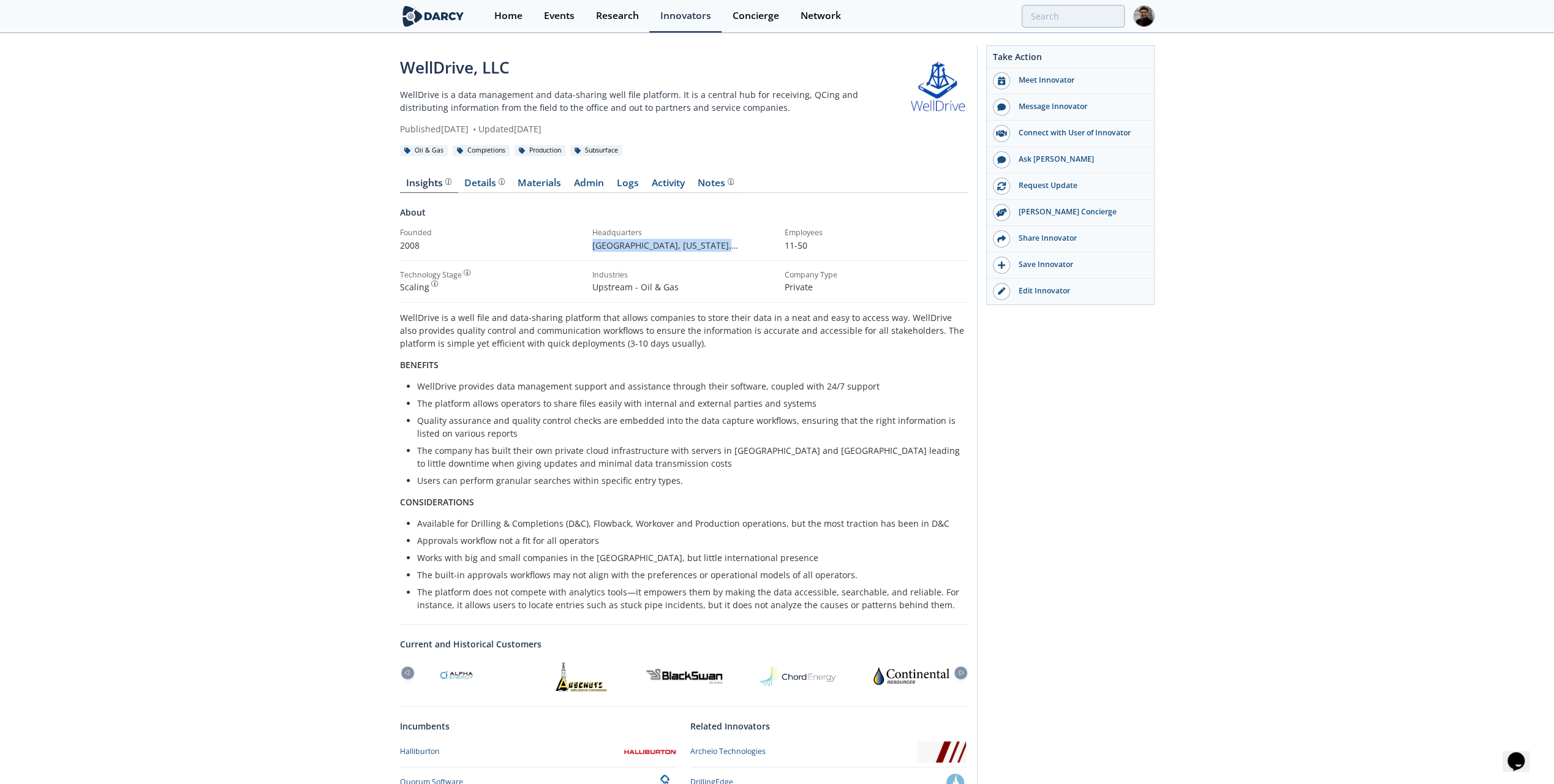 drag, startPoint x: 592, startPoint y: 243, endPoint x: 736, endPoint y: 247, distance: 144.05554 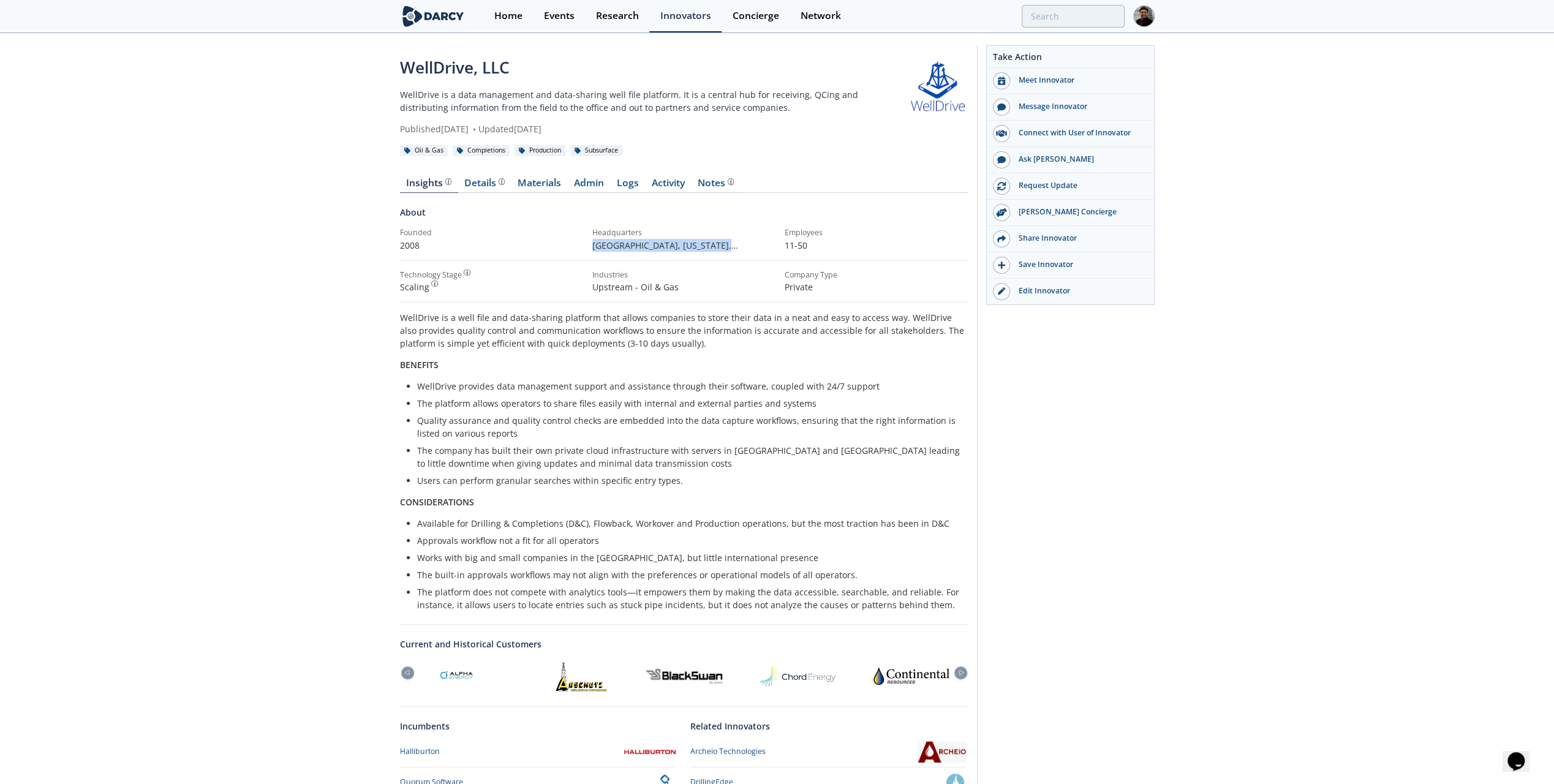click on "Houston, Texas ,
United States" at bounding box center [684, 245] 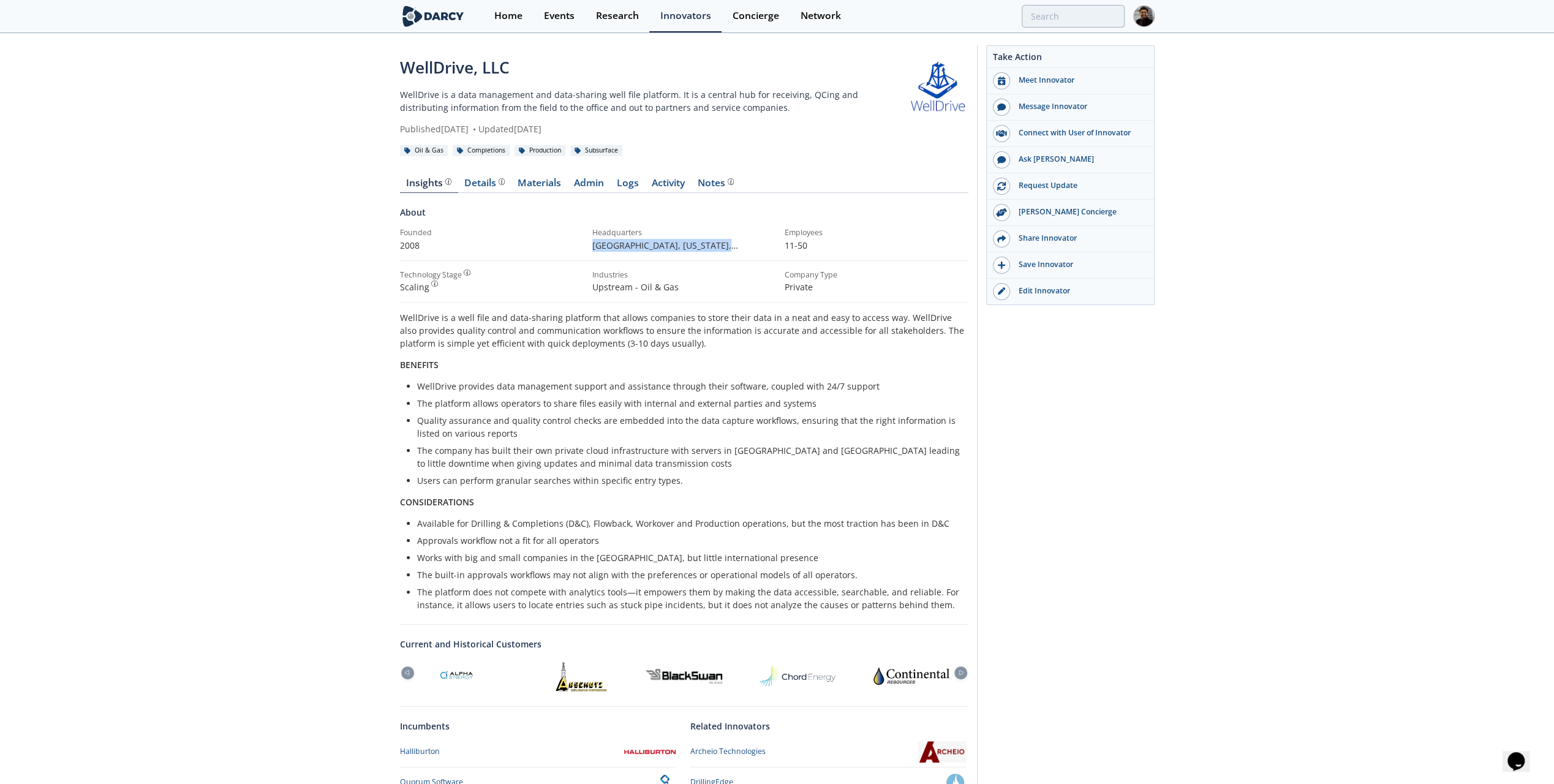 click 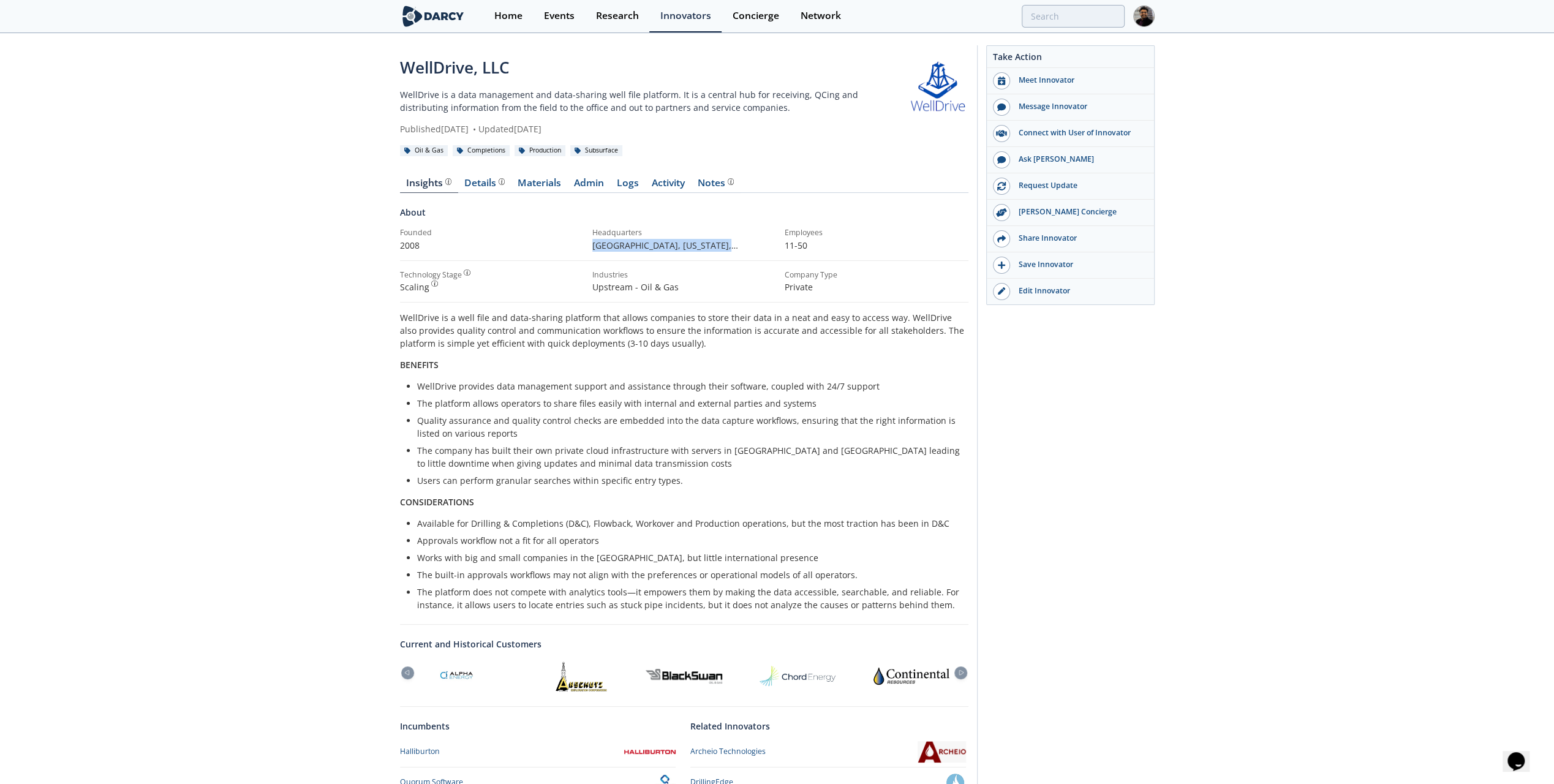 click 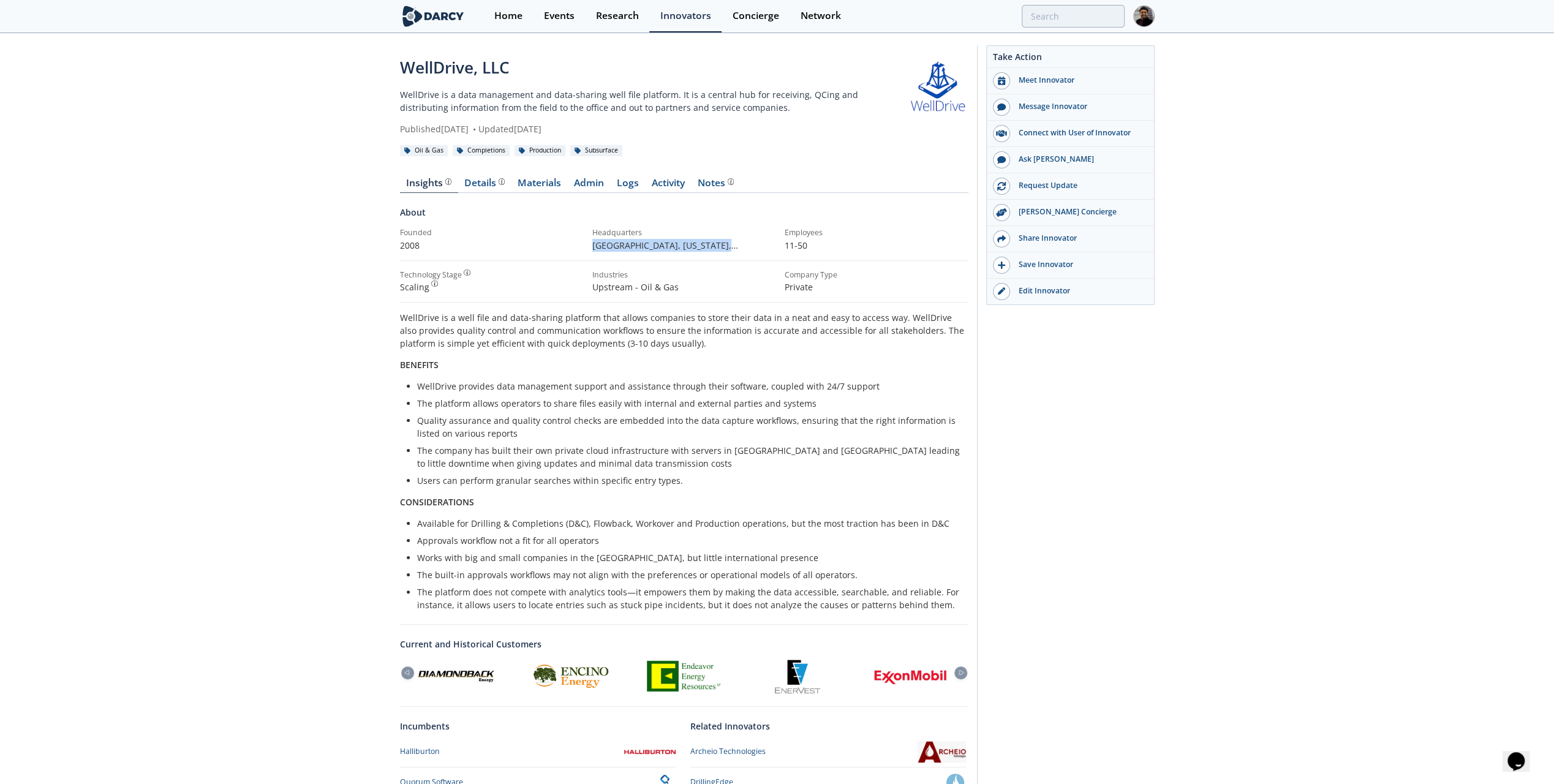 click 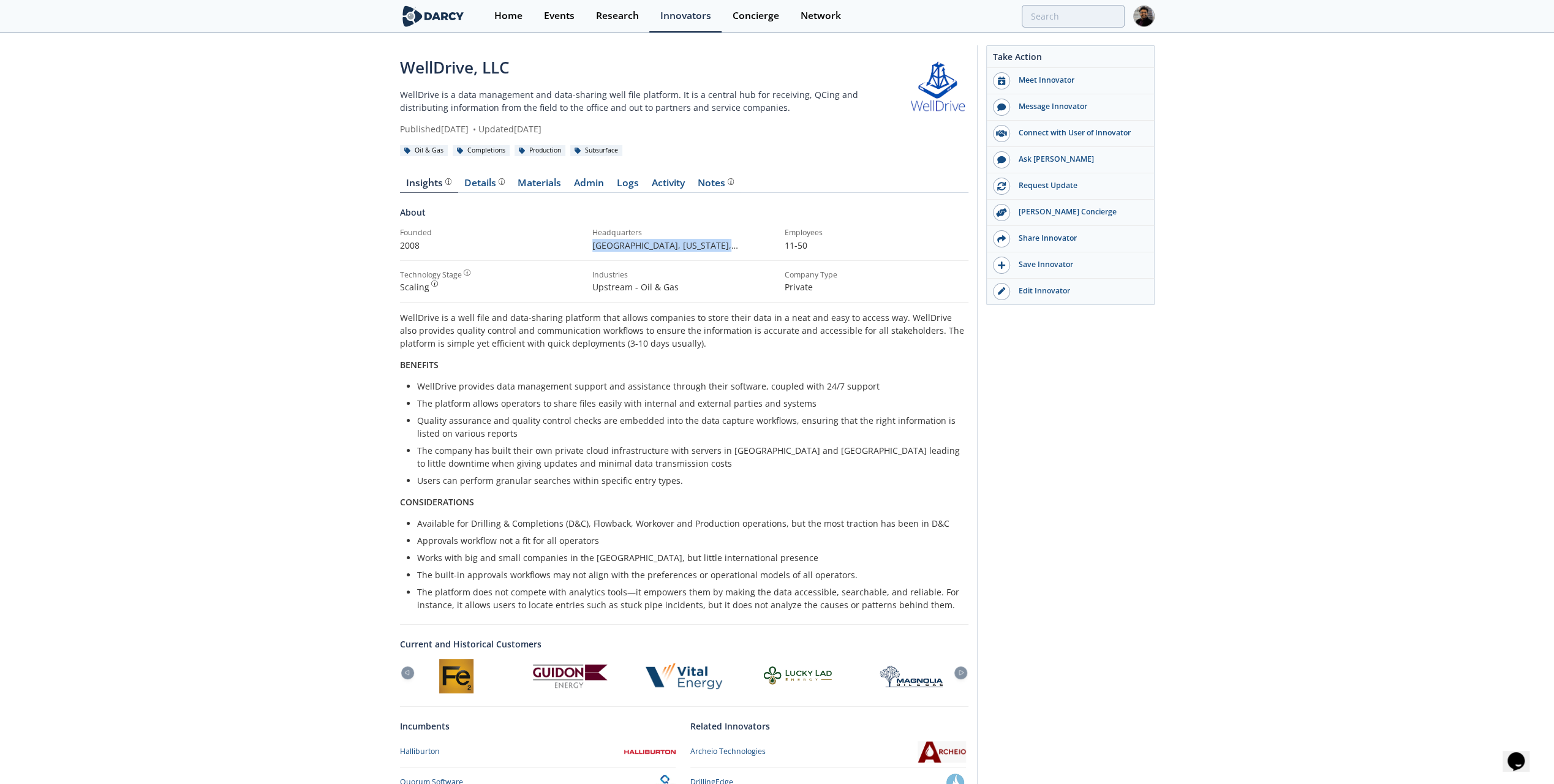 click at bounding box center (960, 673) 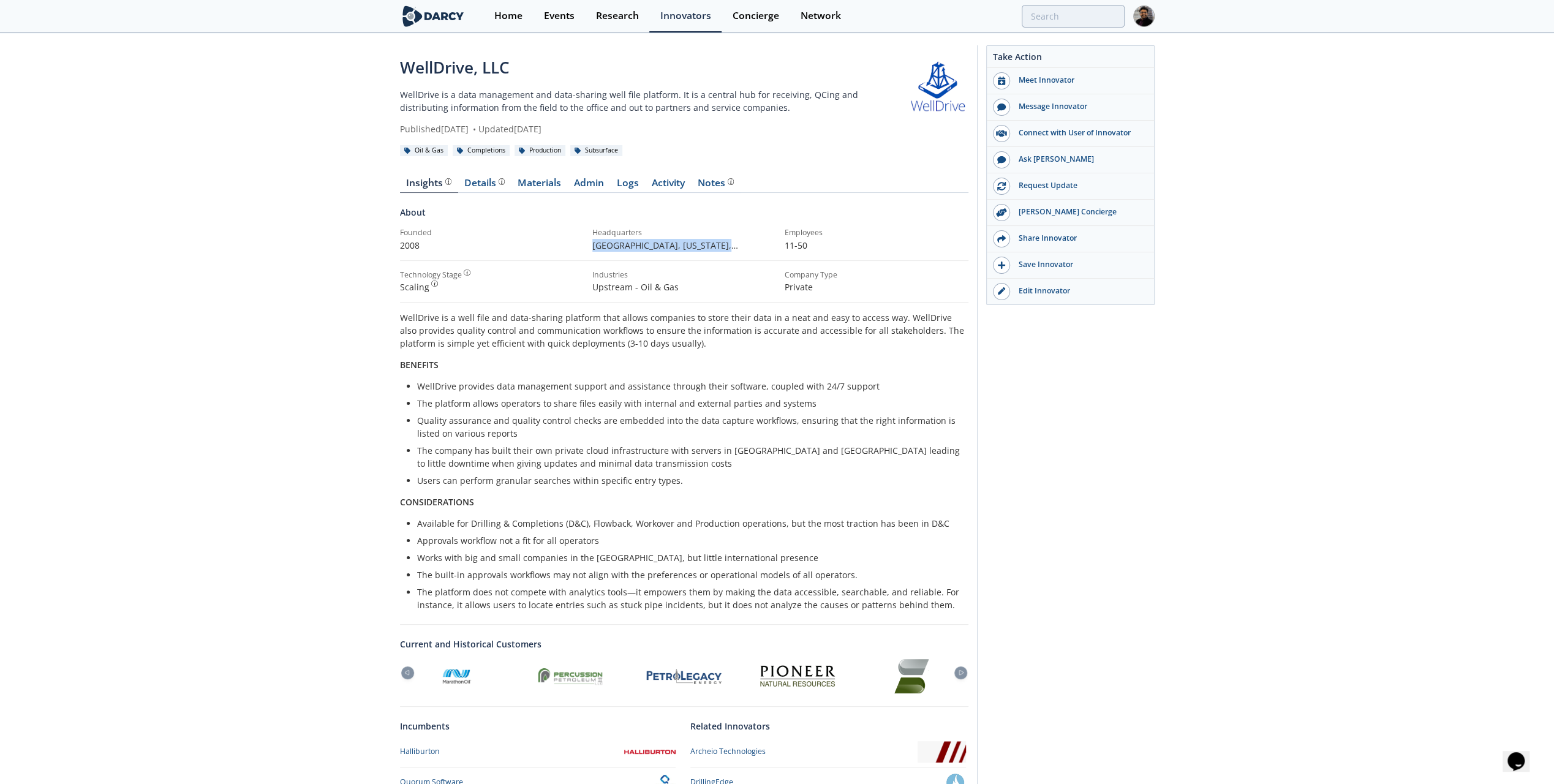 click at bounding box center [960, 673] 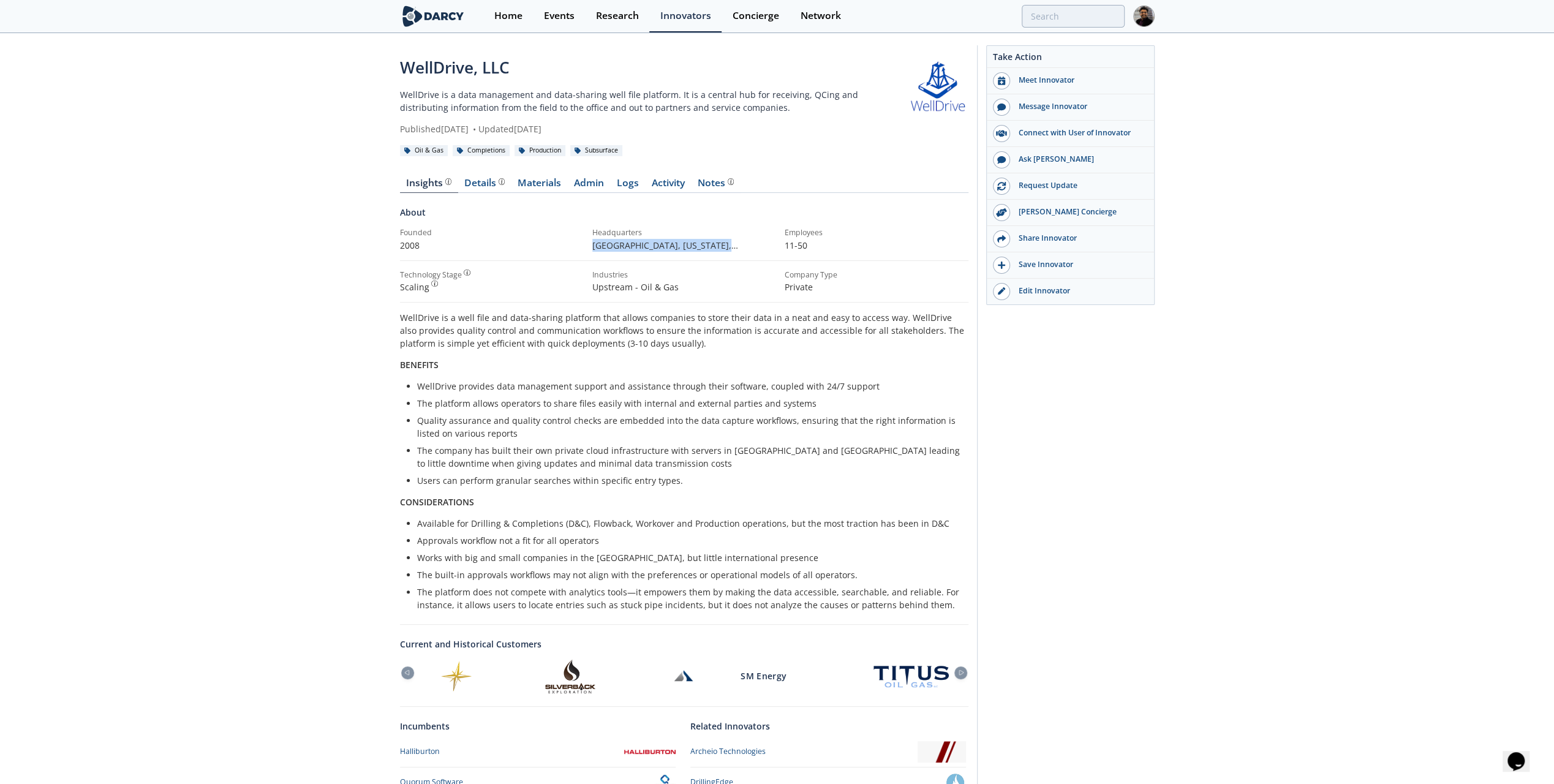click 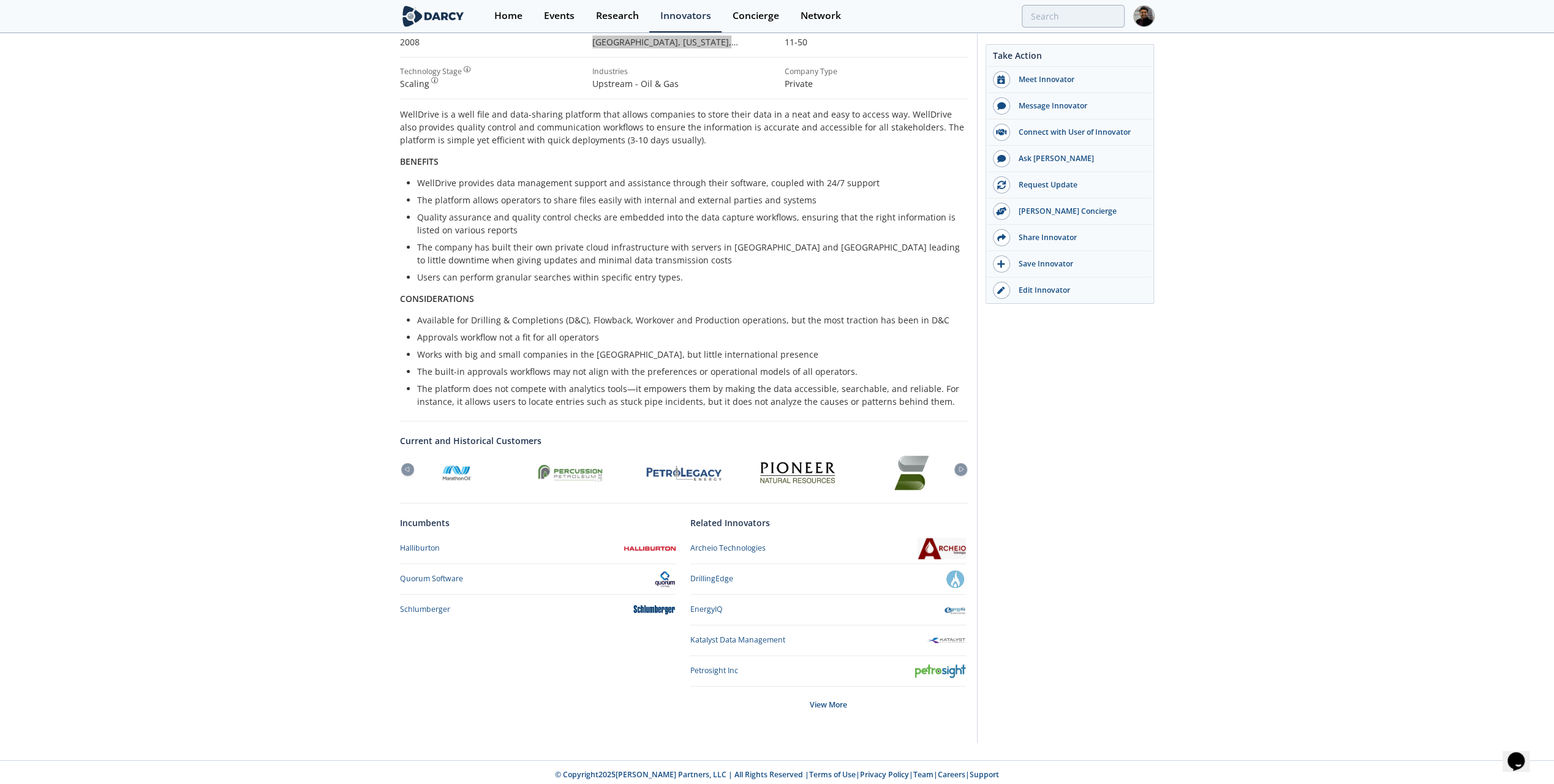 scroll, scrollTop: 206, scrollLeft: 0, axis: vertical 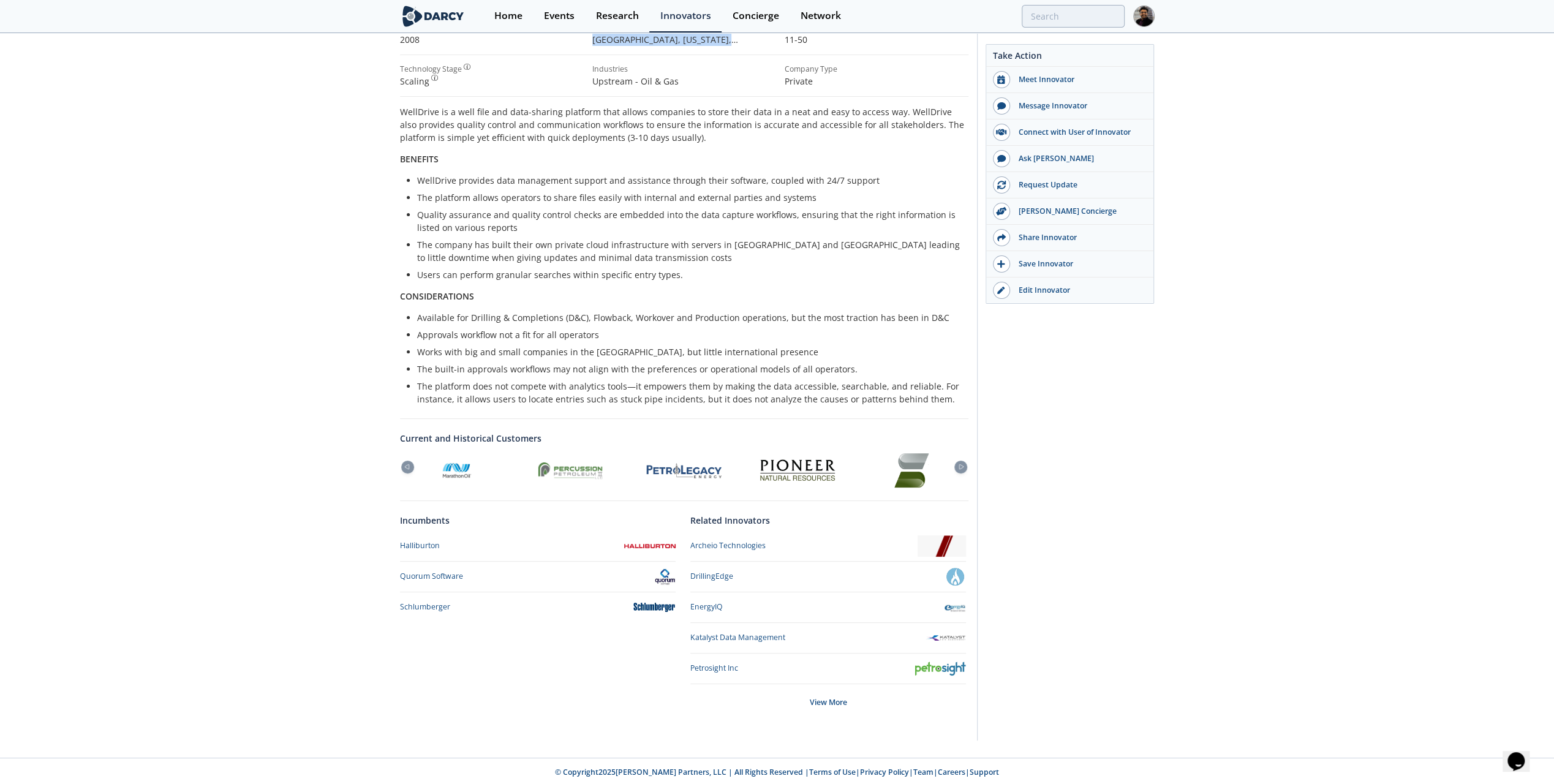 click on "View More" at bounding box center [828, 703] 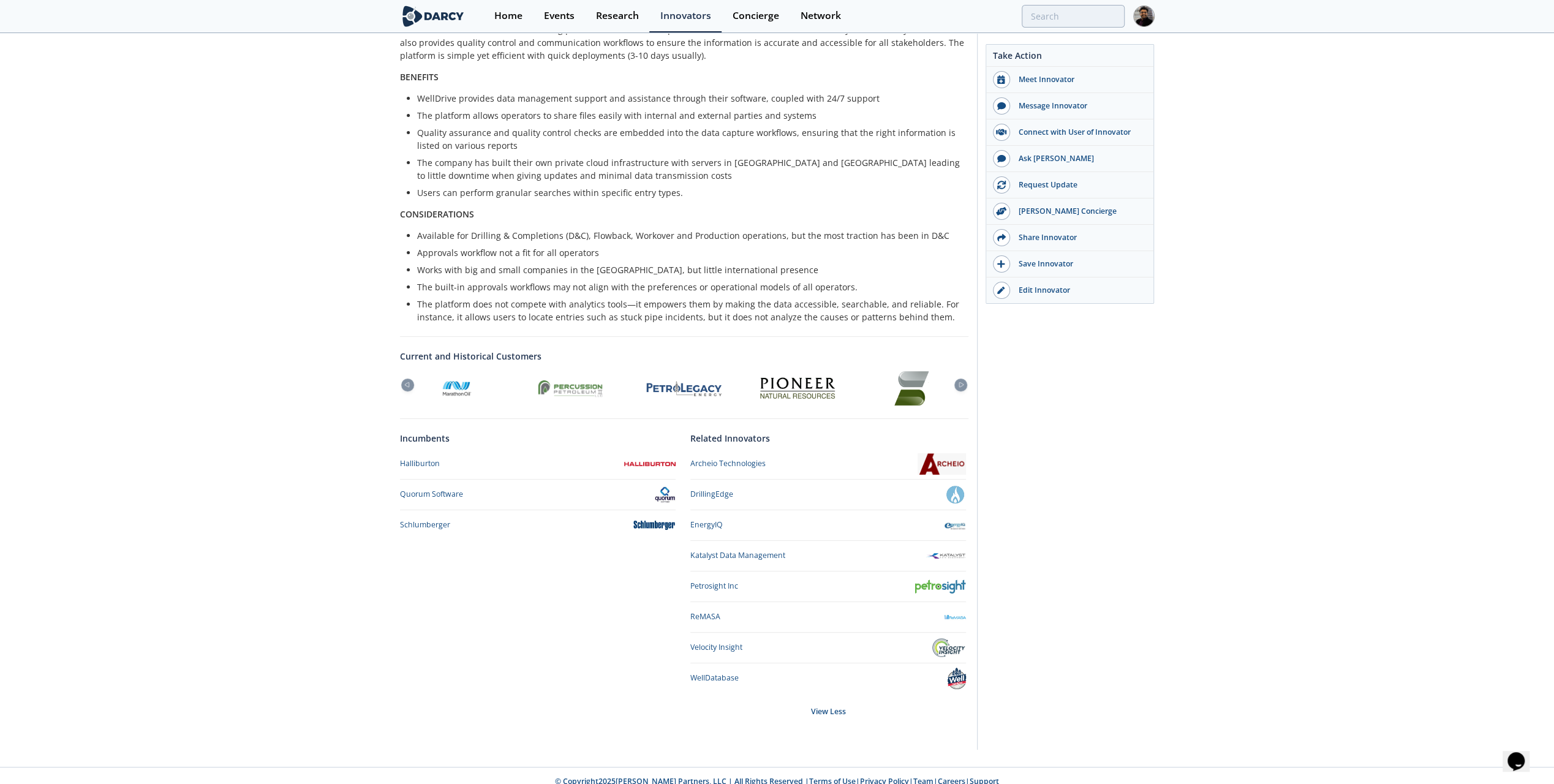 scroll, scrollTop: 296, scrollLeft: 0, axis: vertical 